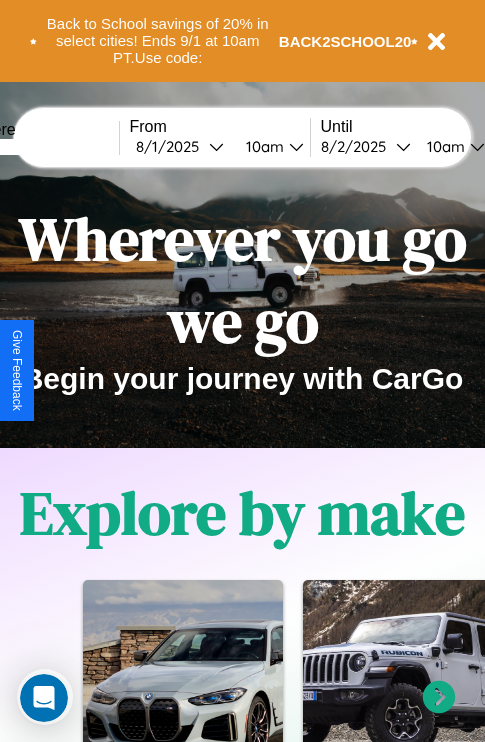 scroll, scrollTop: 0, scrollLeft: 0, axis: both 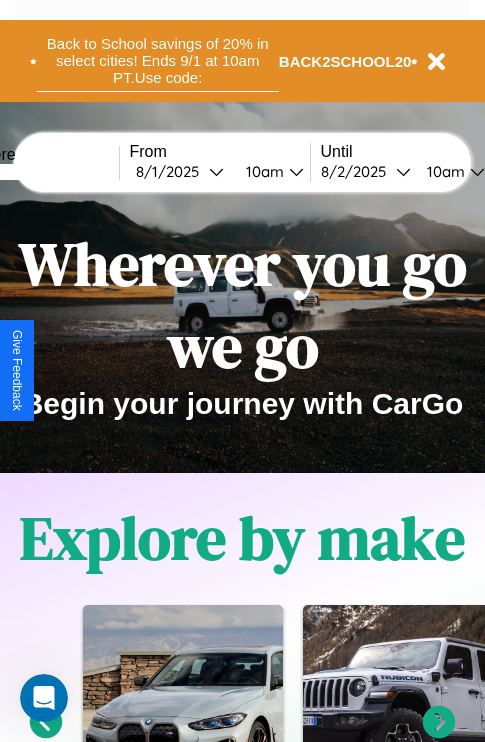 click on "Back to School savings of 20% in select cities! Ends 9/1 at 10am PT.  Use code:" at bounding box center [158, 61] 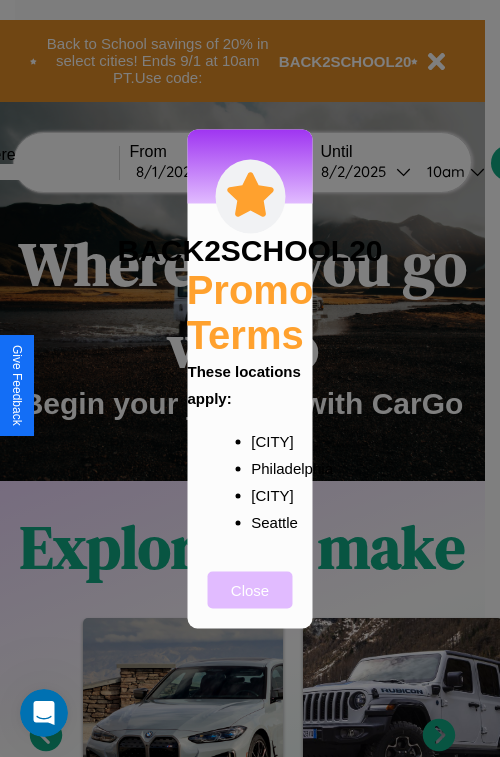 click on "Close" at bounding box center (250, 589) 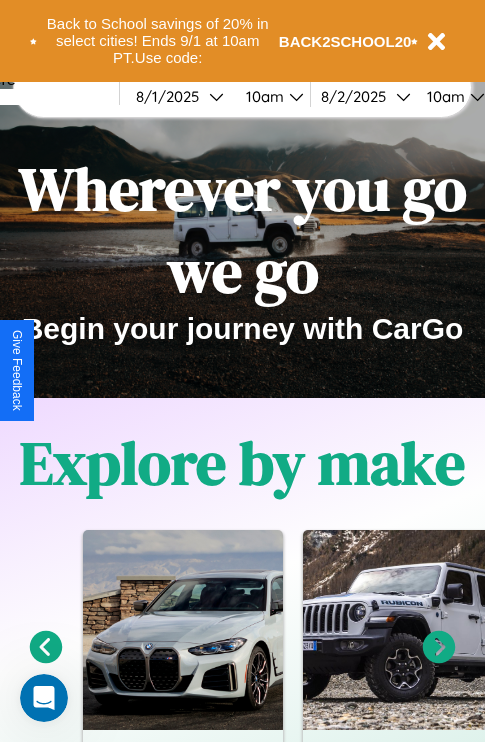 scroll, scrollTop: 308, scrollLeft: 0, axis: vertical 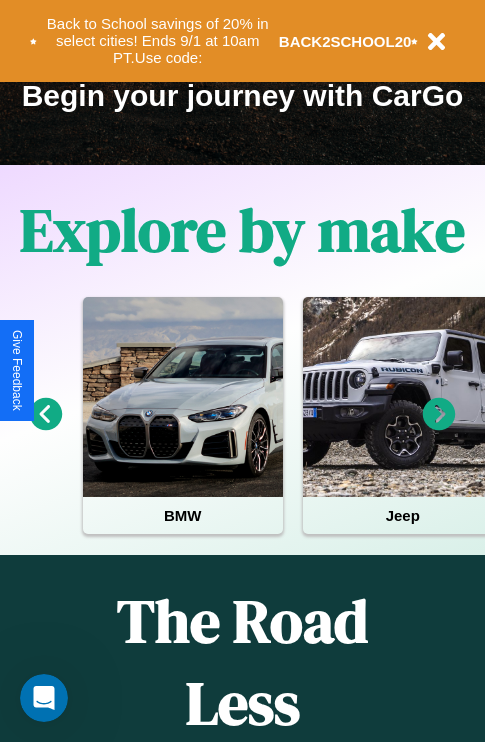 click 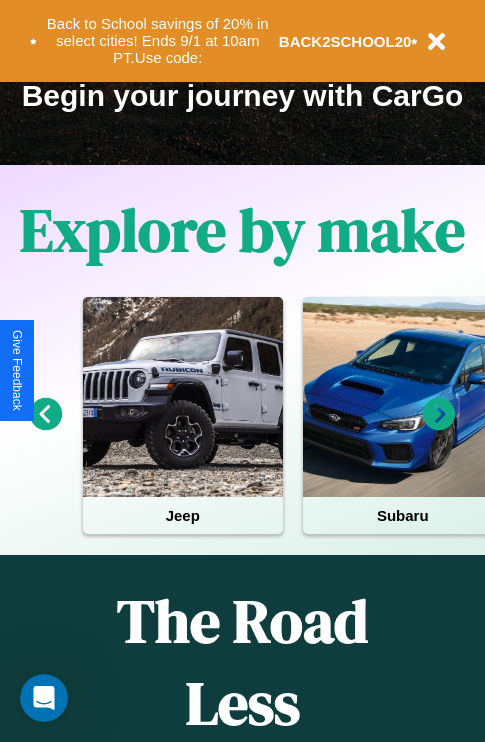 click 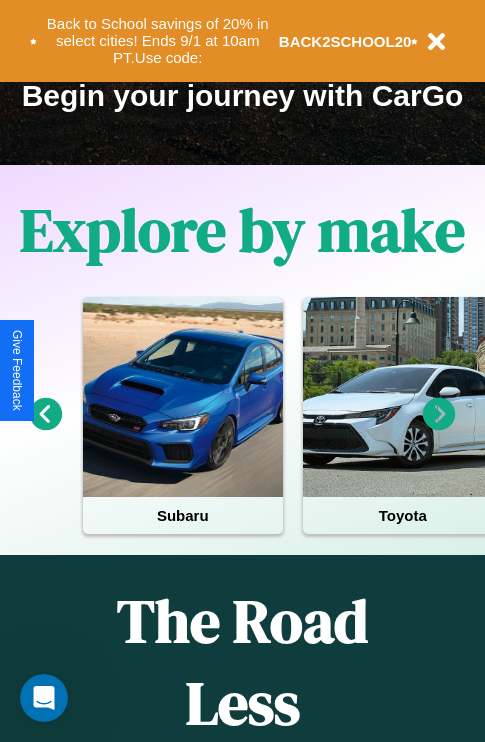 click 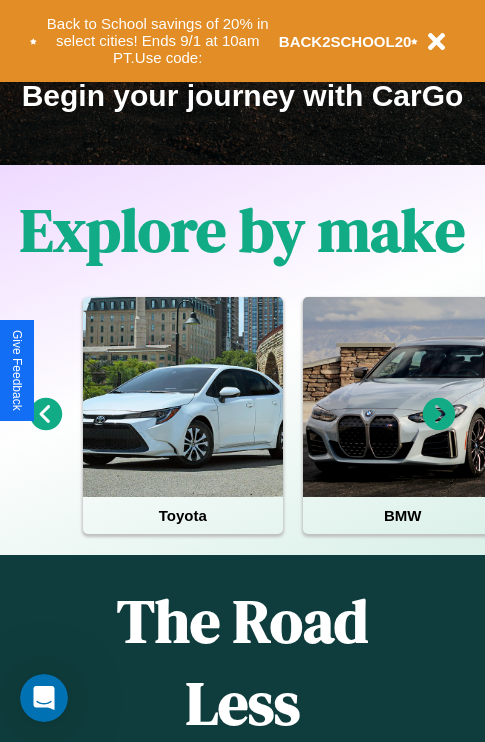 click 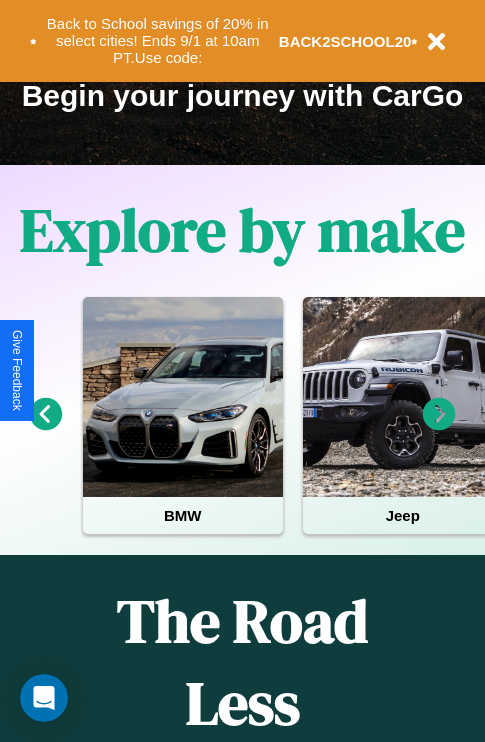 click 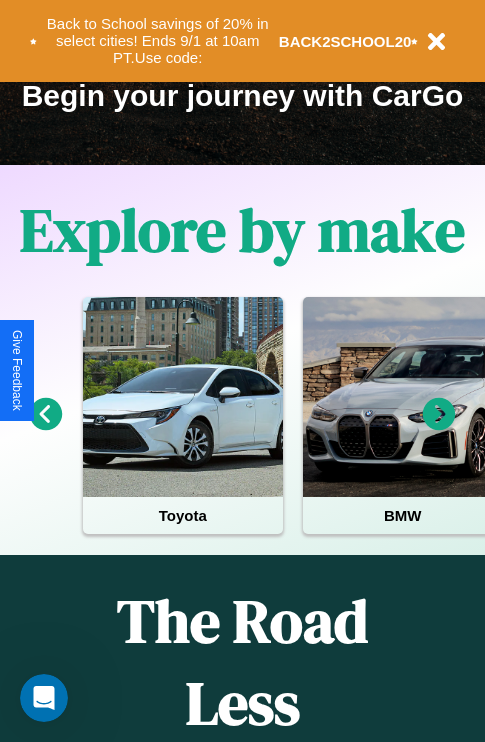 click 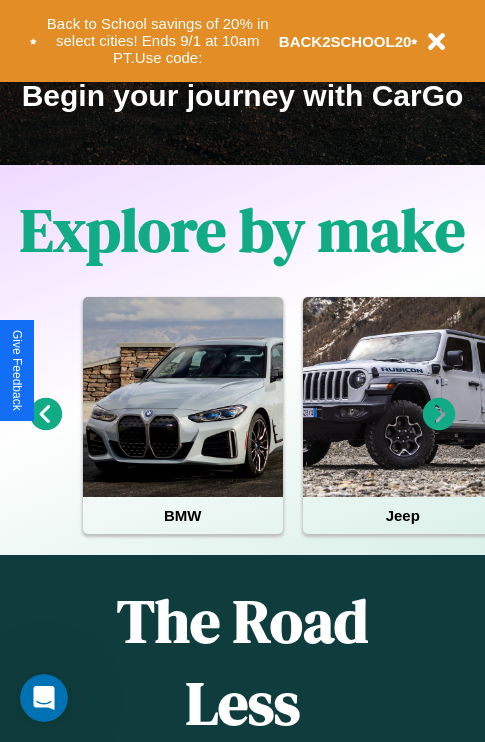 click 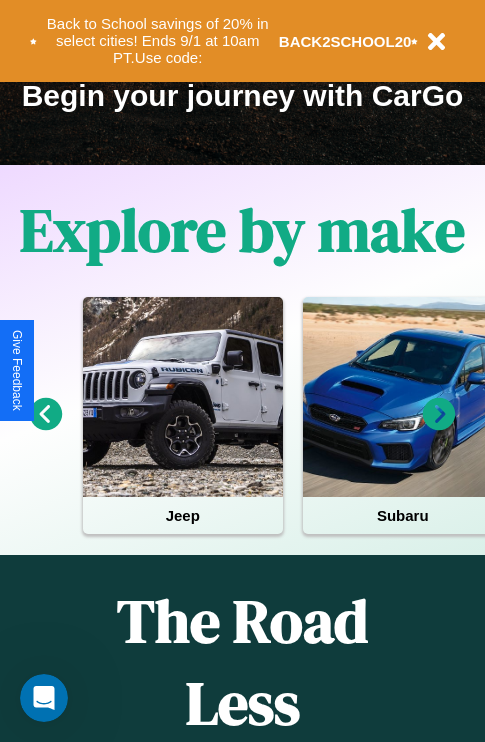 click 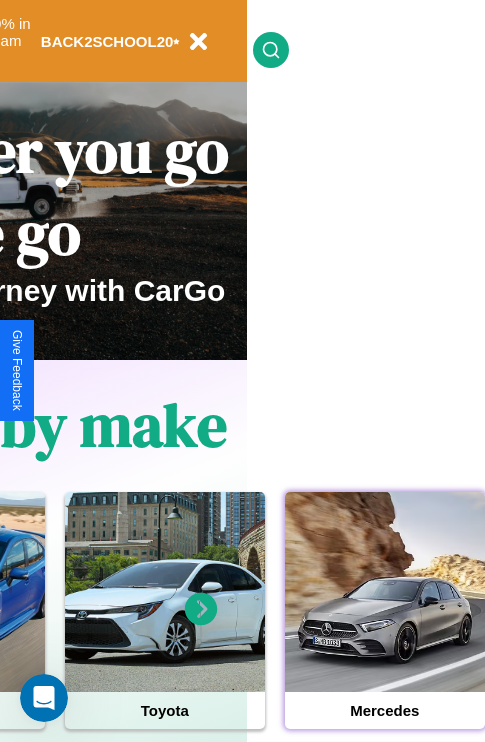 click at bounding box center (385, 592) 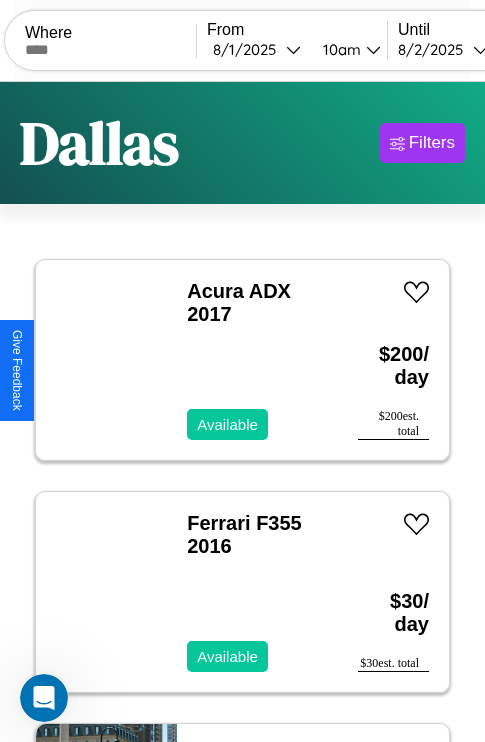 scroll, scrollTop: 95, scrollLeft: 0, axis: vertical 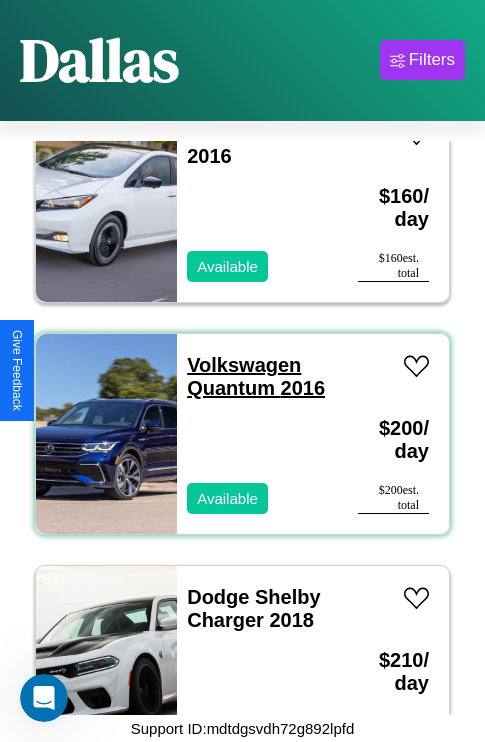click on "Volkswagen   Quantum   2016" at bounding box center [256, 376] 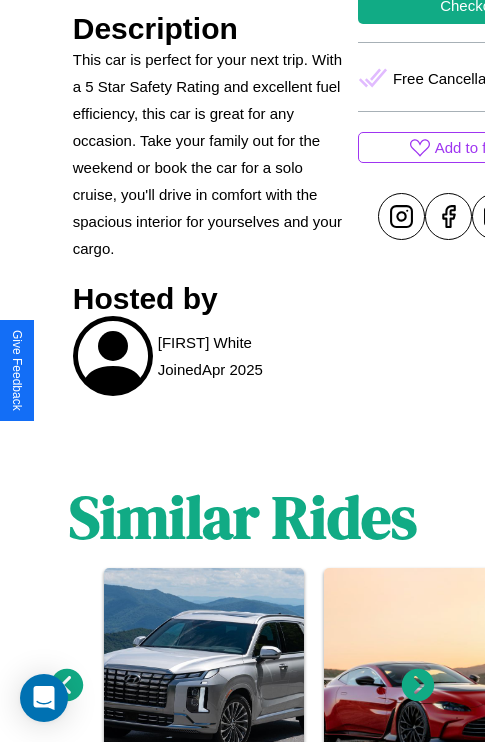 scroll, scrollTop: 1020, scrollLeft: 0, axis: vertical 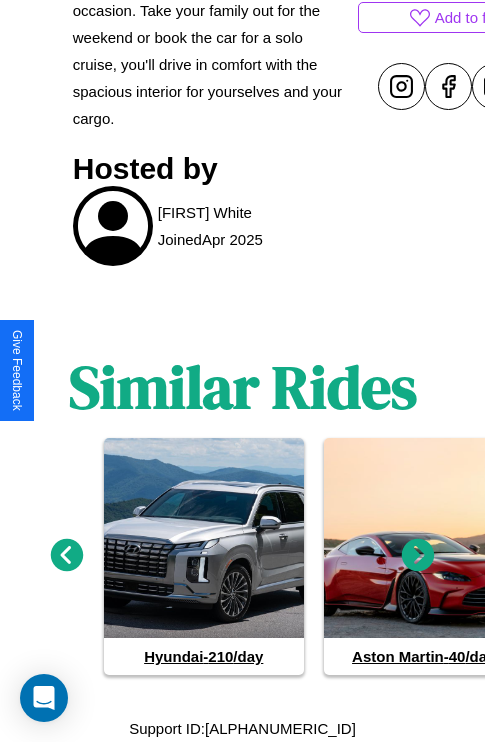 click 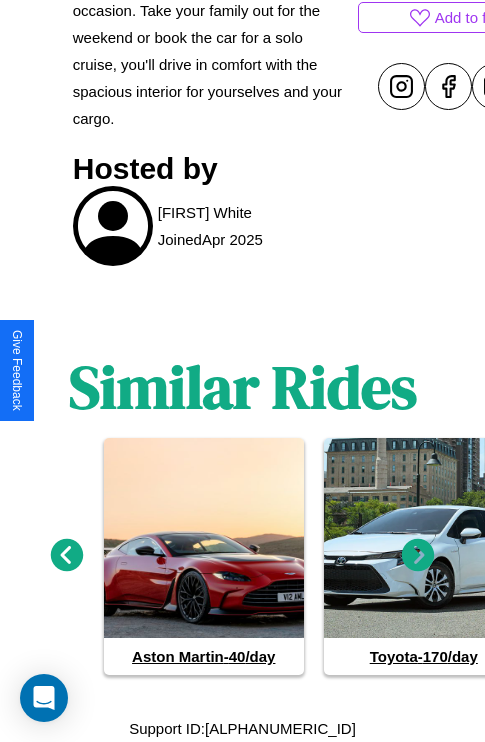 click 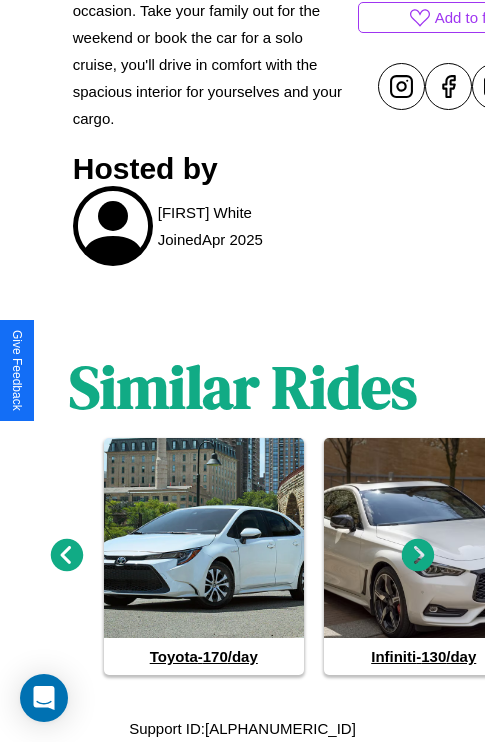 click 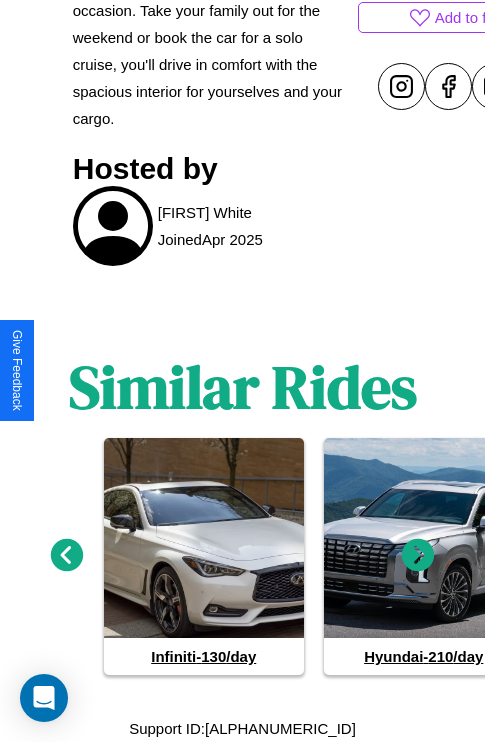 click 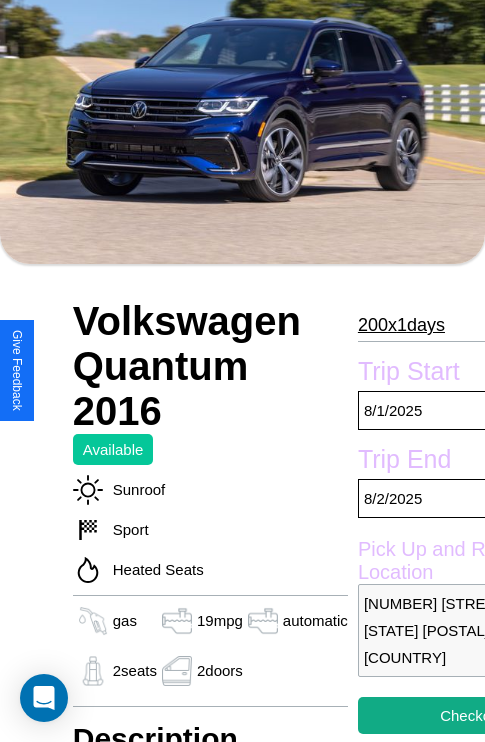 scroll, scrollTop: 134, scrollLeft: 0, axis: vertical 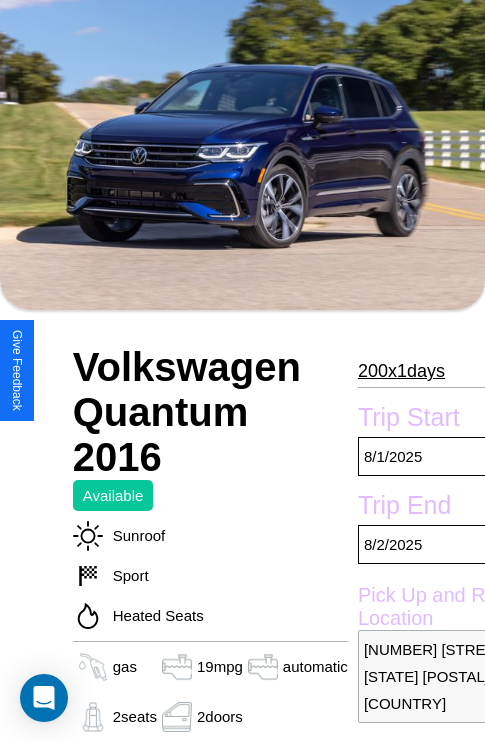 click on "200  x  1  days" at bounding box center (401, 371) 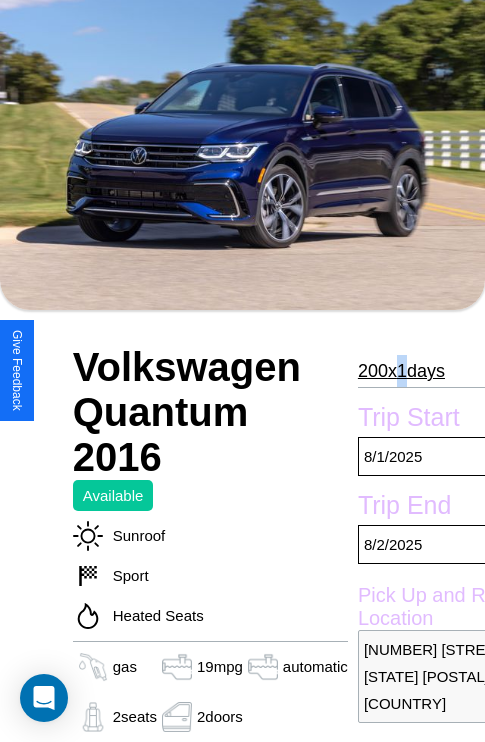 click on "200  x  1  days" at bounding box center [401, 371] 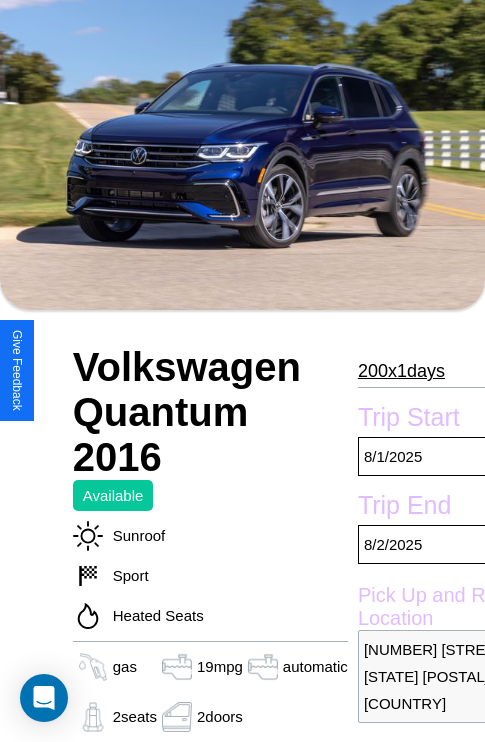 click on "200  x  1  days" at bounding box center (401, 371) 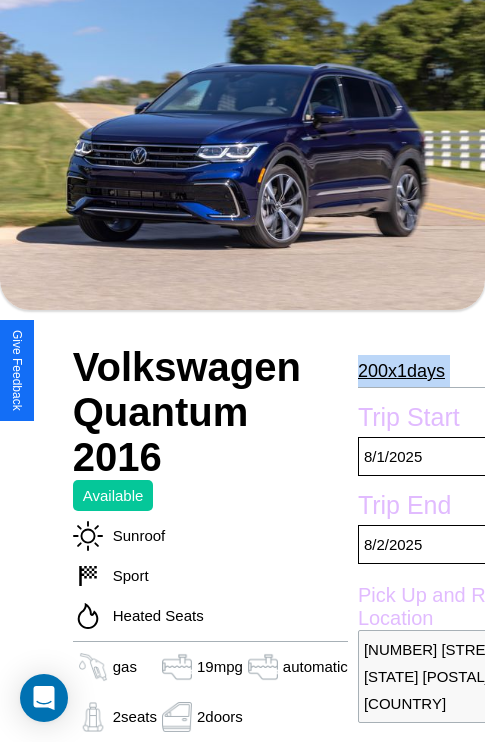 click on "200  x  1  days" at bounding box center (401, 371) 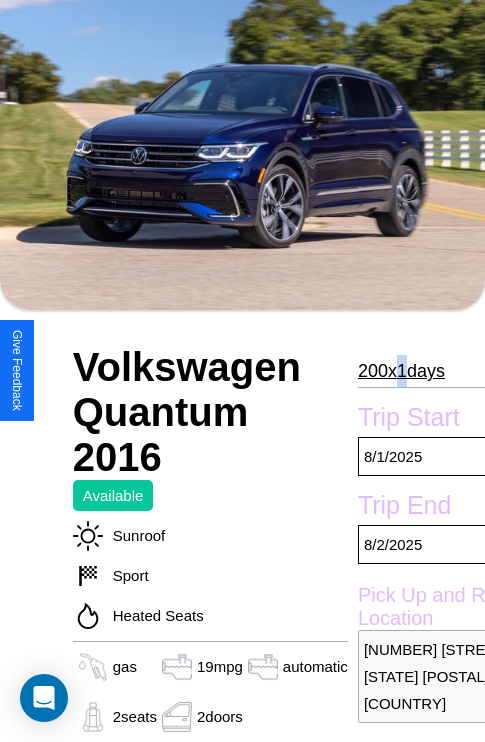 click on "200  x  1  days" at bounding box center (401, 371) 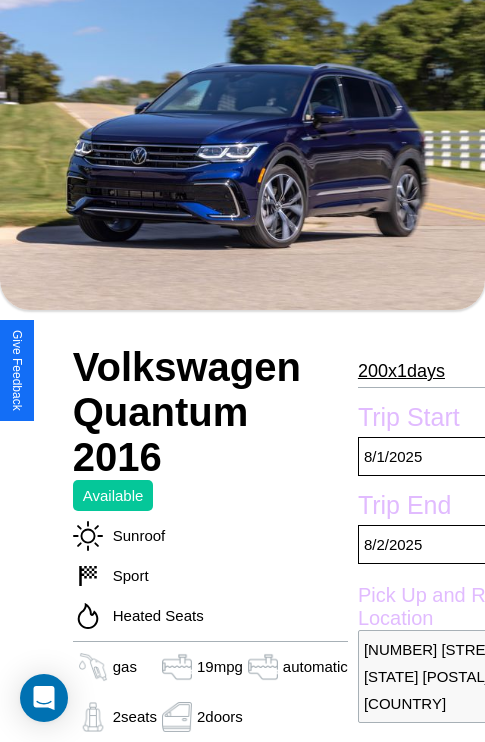 scroll, scrollTop: 498, scrollLeft: 84, axis: both 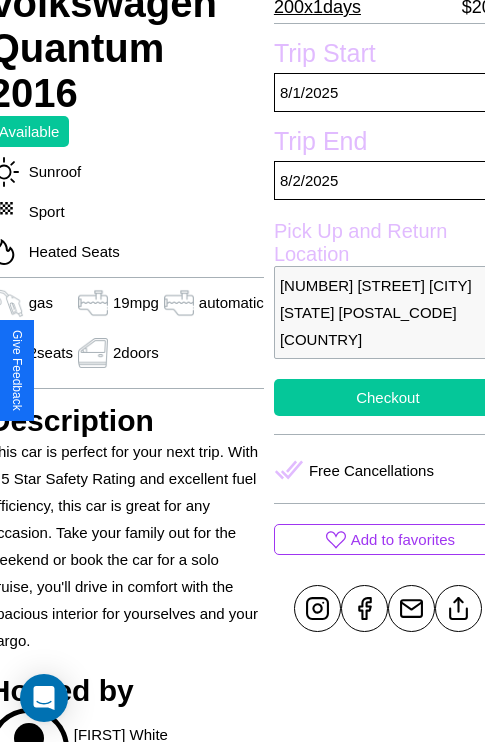 click on "Checkout" at bounding box center [388, 397] 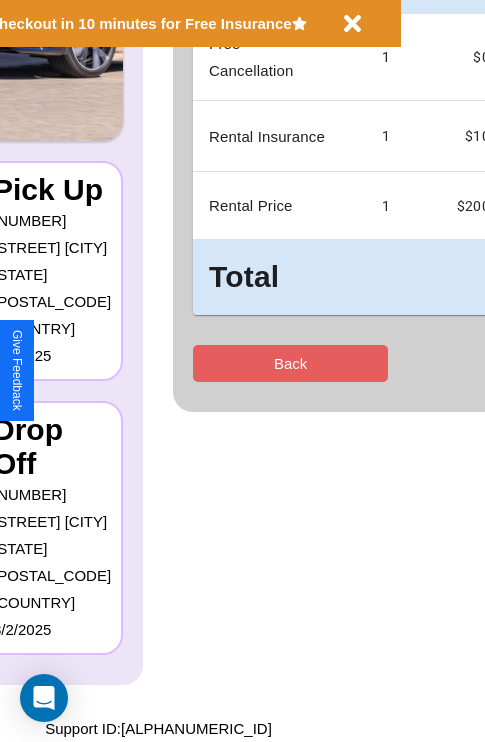 scroll, scrollTop: 0, scrollLeft: 0, axis: both 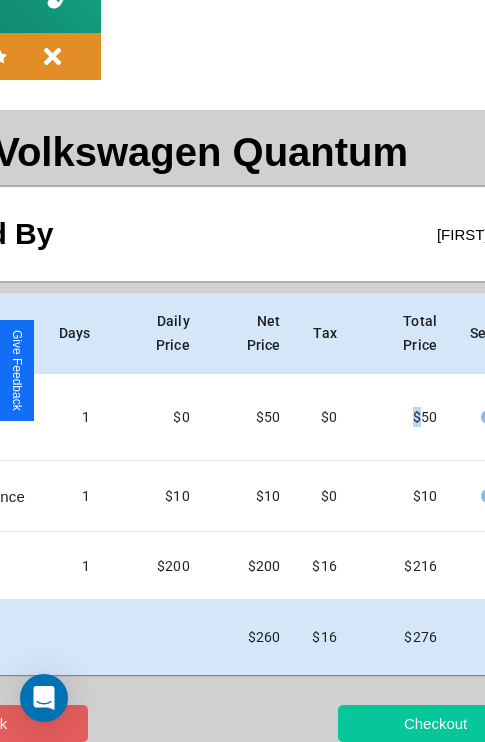 click on "Checkout" at bounding box center [435, 723] 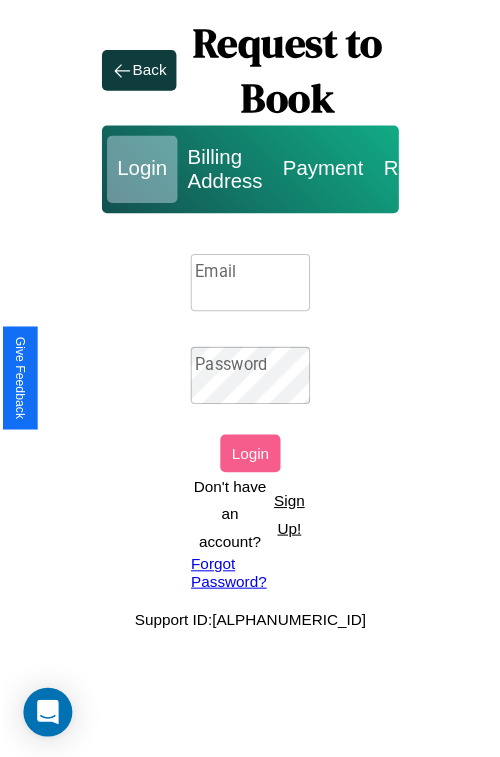 scroll, scrollTop: 0, scrollLeft: 0, axis: both 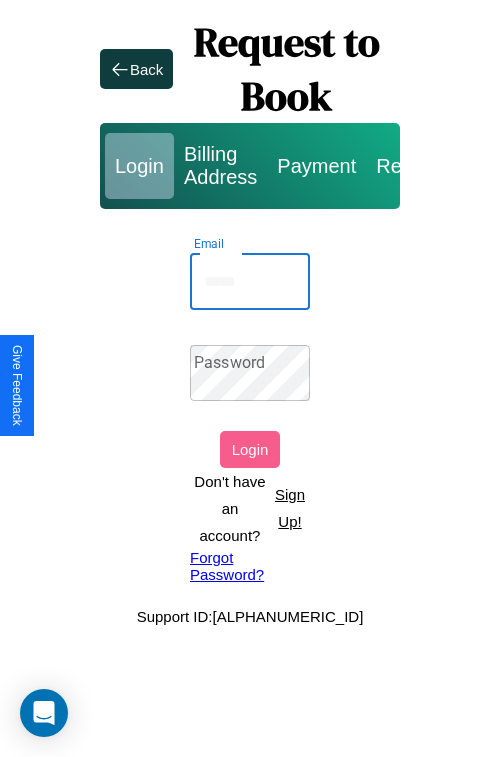 click on "Email" at bounding box center (250, 282) 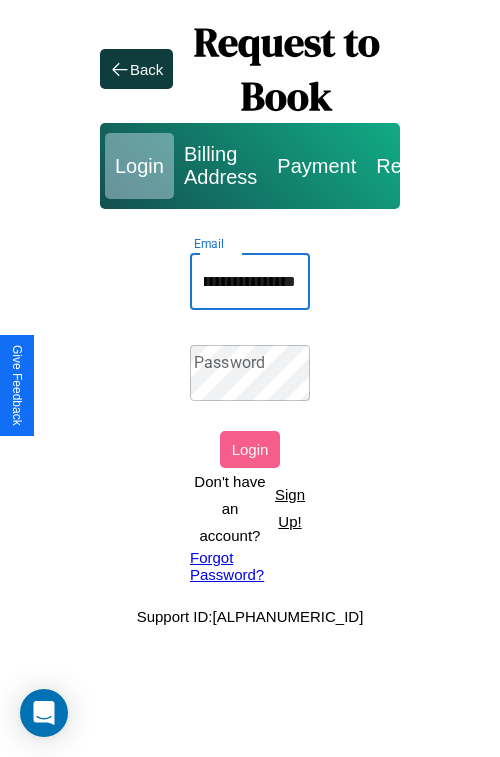 scroll, scrollTop: 0, scrollLeft: 97, axis: horizontal 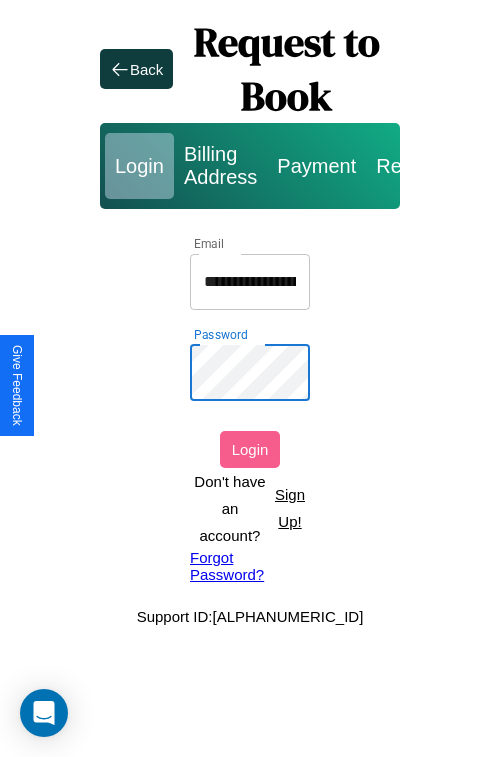 click on "Login" at bounding box center (250, 449) 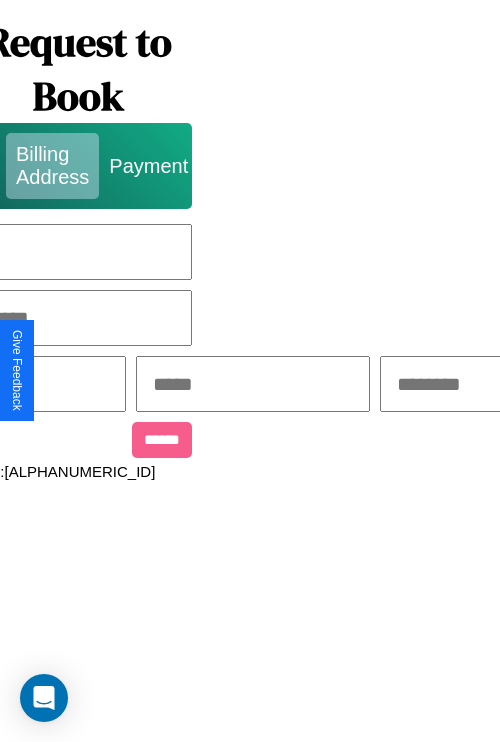 scroll, scrollTop: 0, scrollLeft: 517, axis: horizontal 